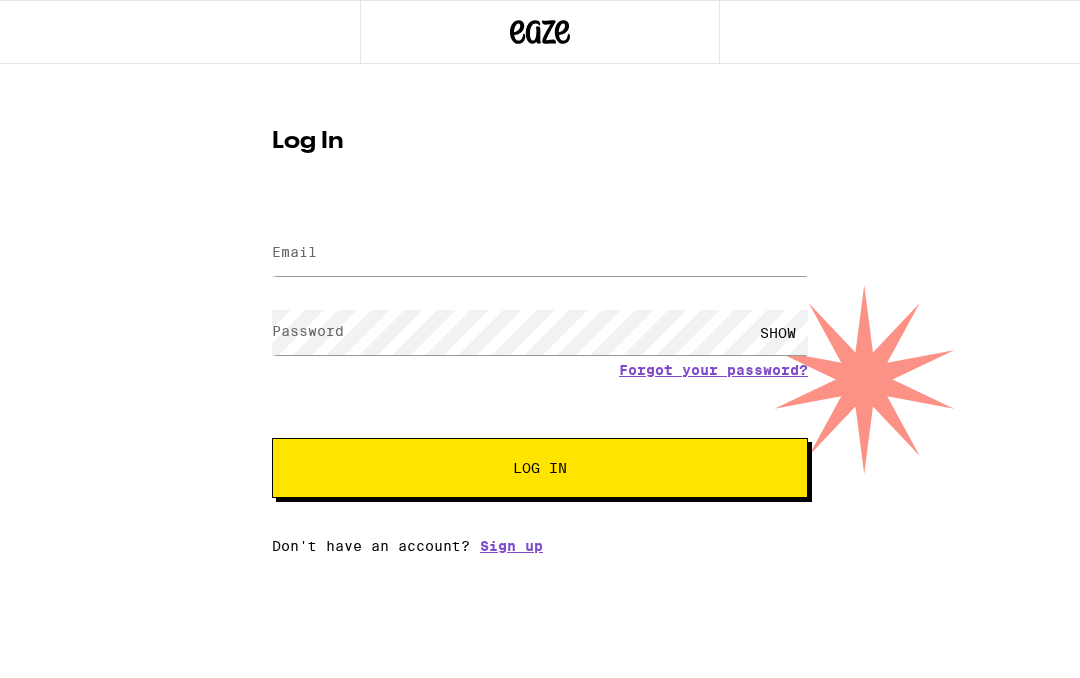 scroll, scrollTop: 0, scrollLeft: 0, axis: both 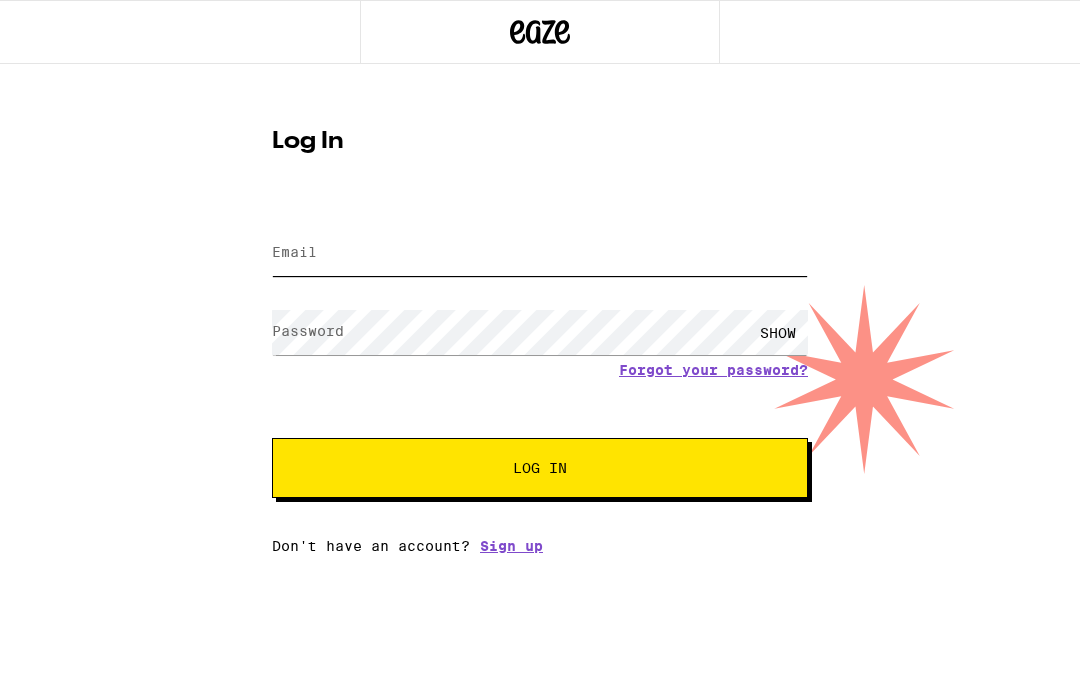 type on "lsmolinski25@gmail.com" 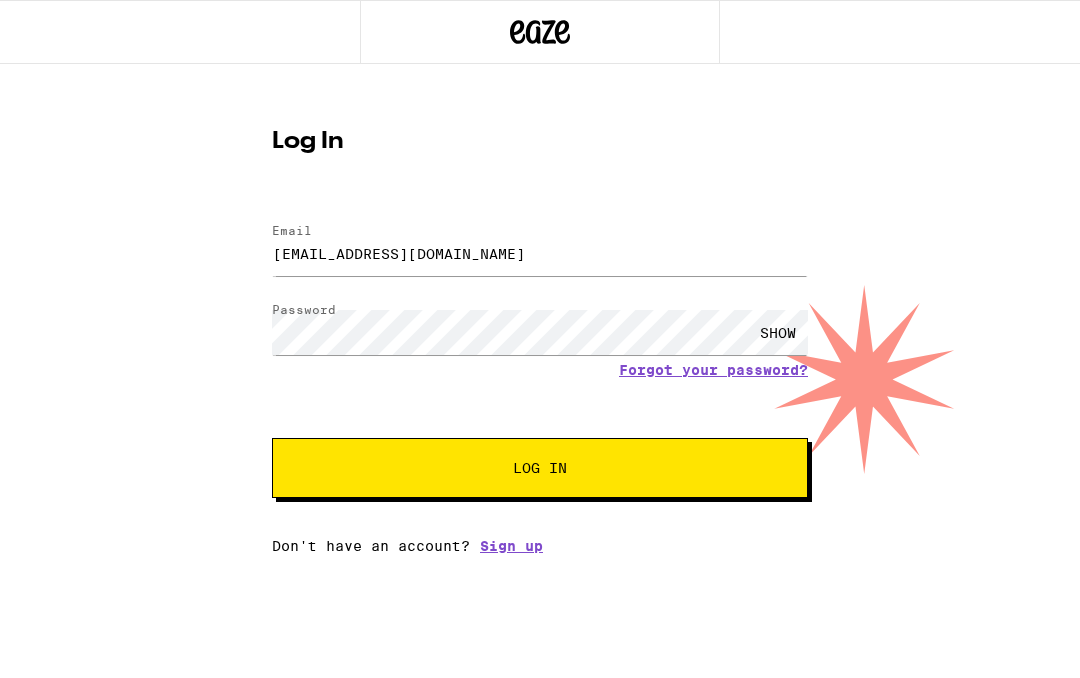 click on "Log In" at bounding box center (540, 468) 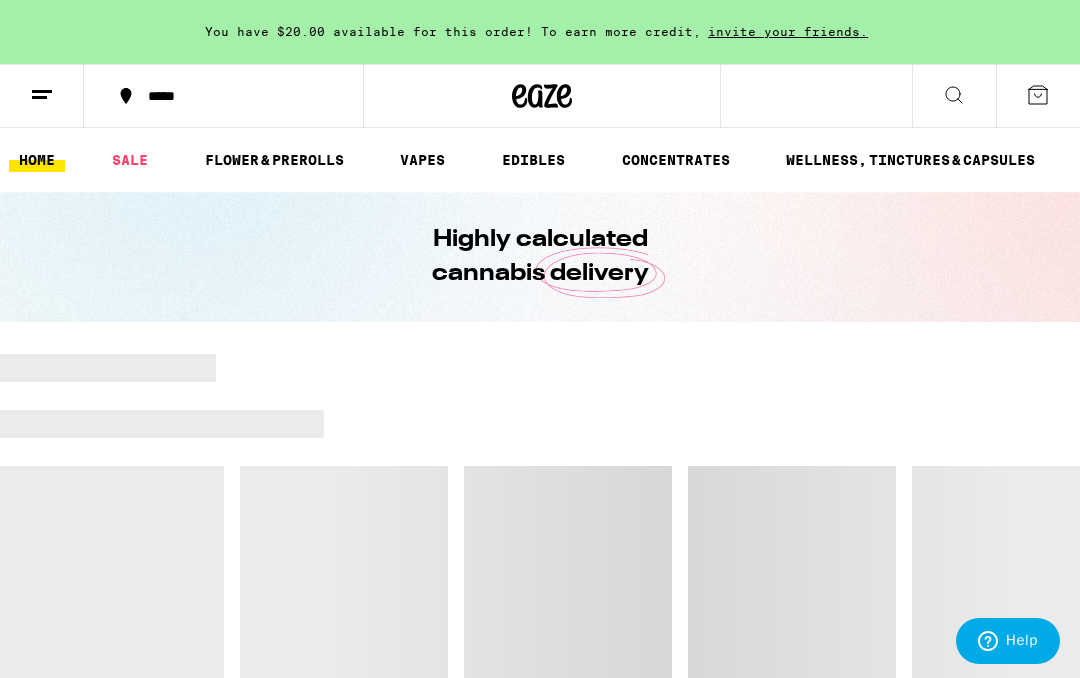 scroll, scrollTop: 0, scrollLeft: 0, axis: both 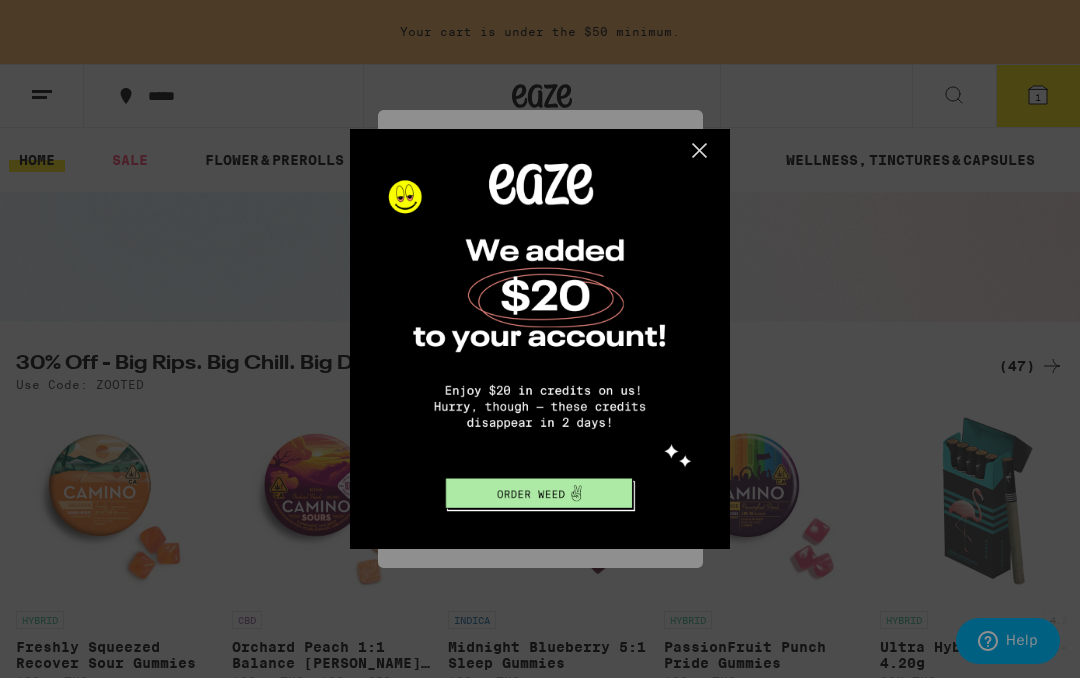 click at bounding box center (538, 337) 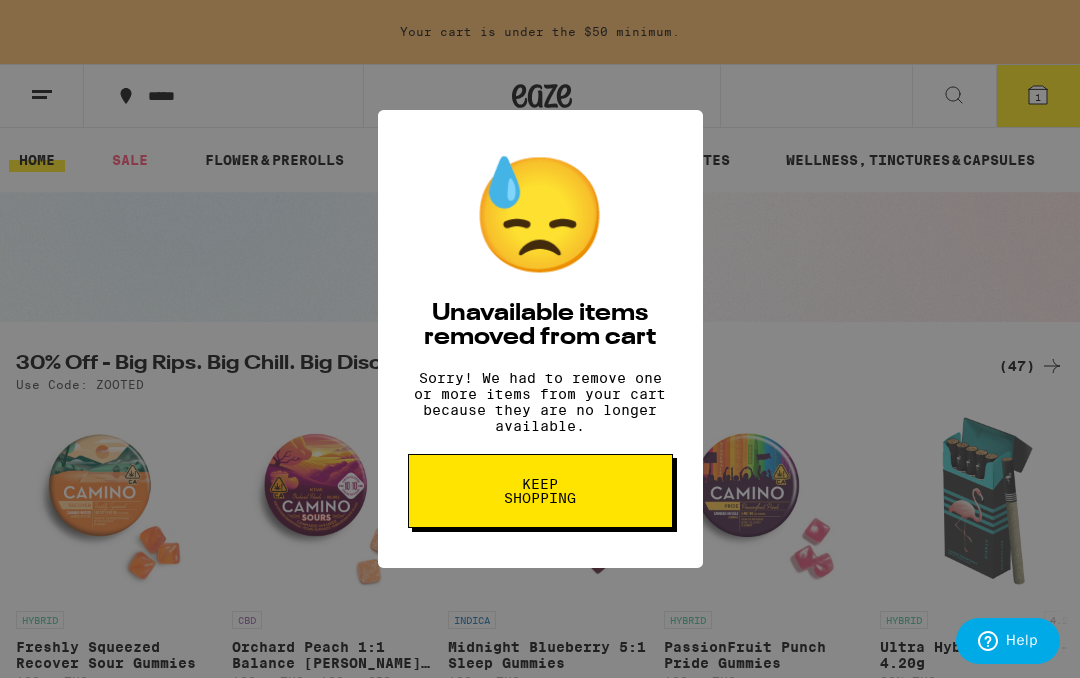click on "😓 Unavailable items removed from cart Sorry! We had to remove one or more items from your cart because they are no longer available. Keep Shopping" at bounding box center (540, 339) 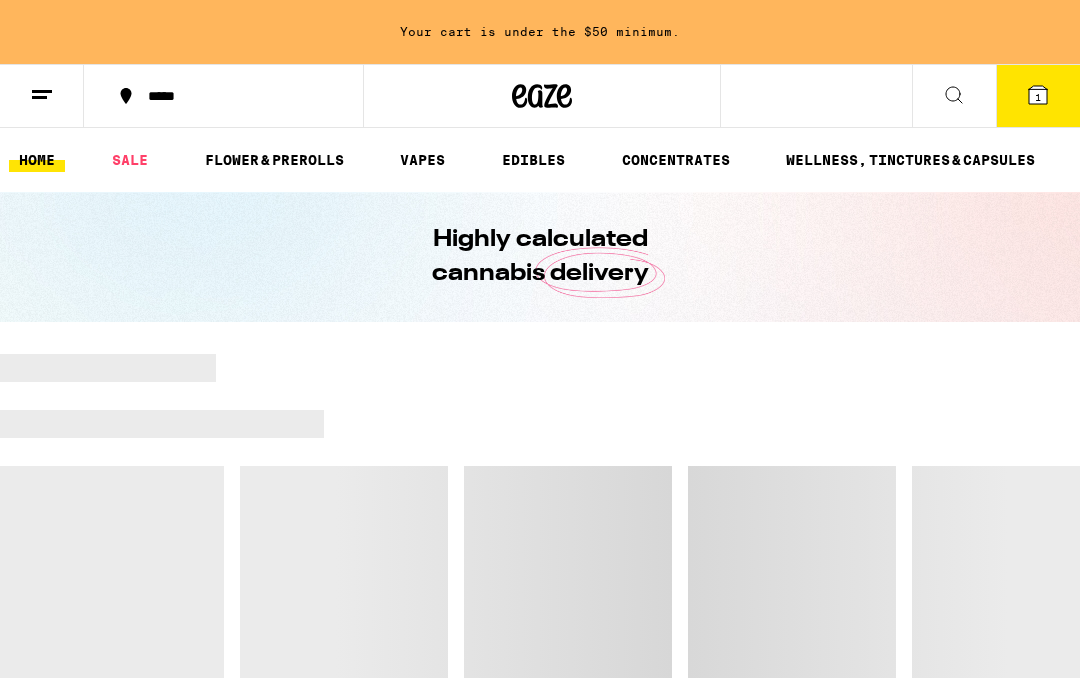 scroll, scrollTop: 0, scrollLeft: 0, axis: both 